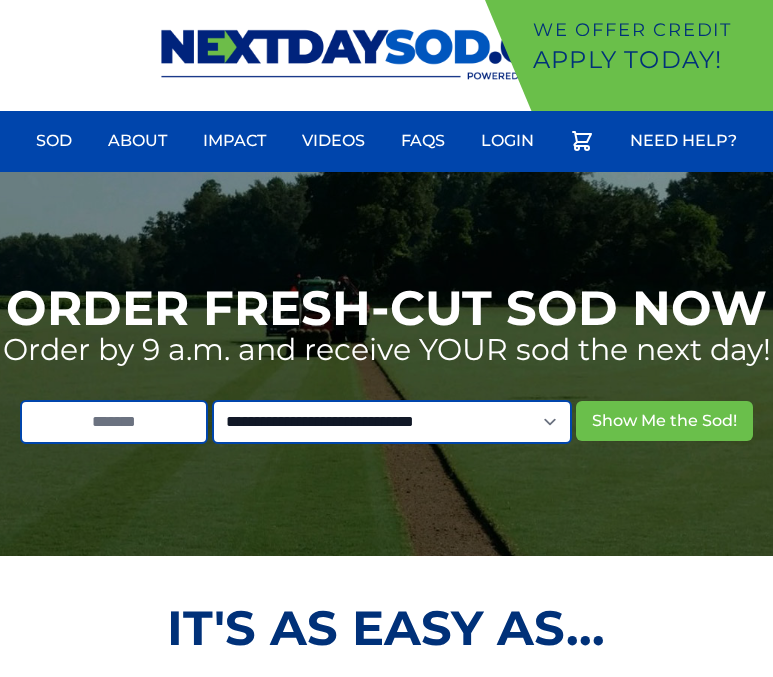 scroll, scrollTop: 0, scrollLeft: 0, axis: both 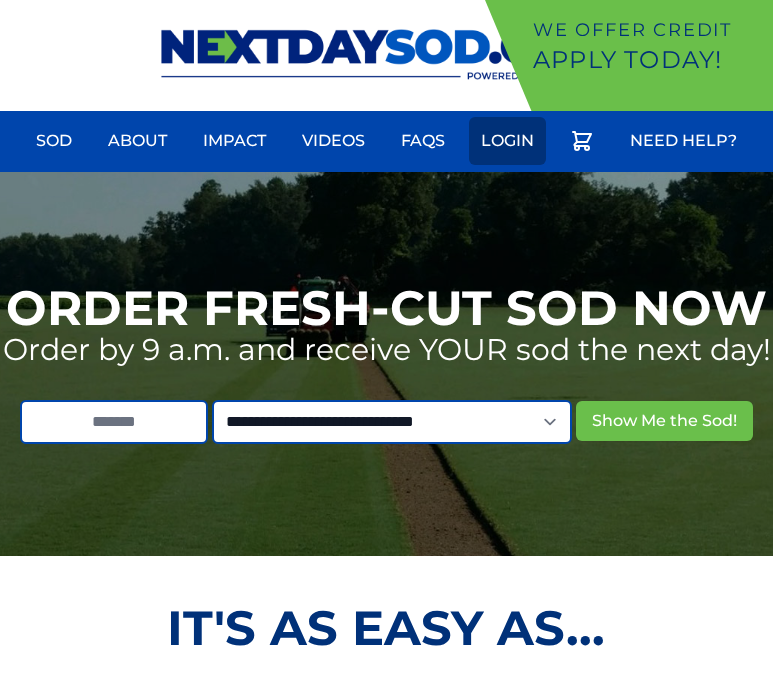click on "Login" at bounding box center (507, 141) 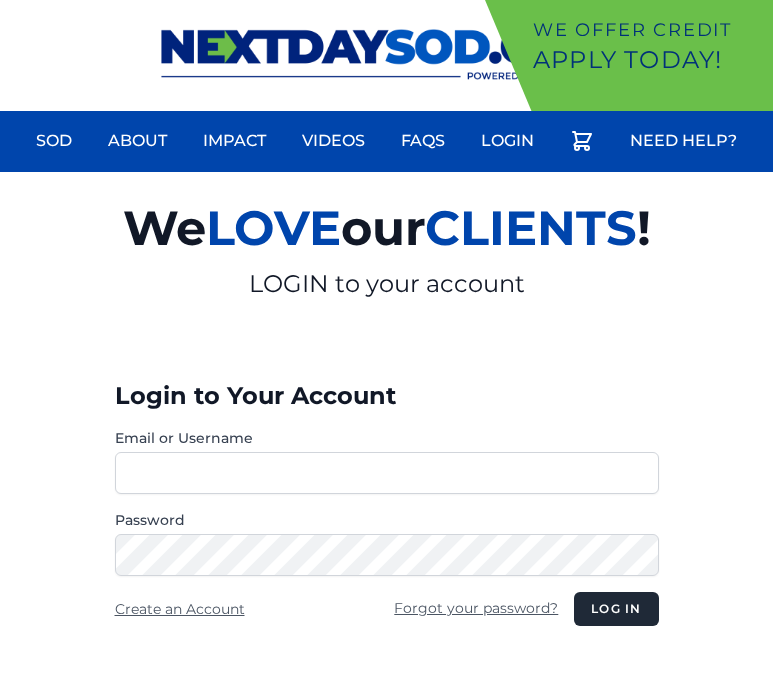 scroll, scrollTop: 0, scrollLeft: 0, axis: both 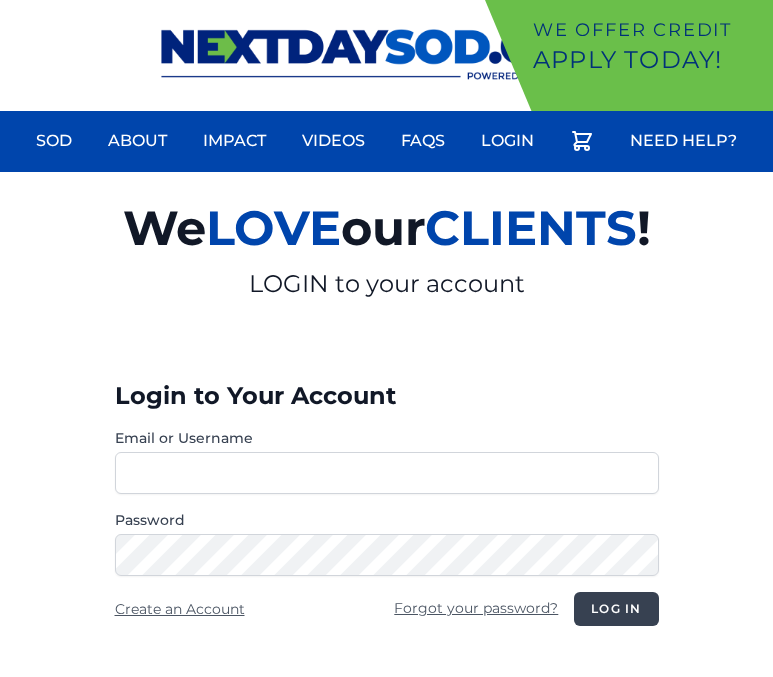 type on "**********" 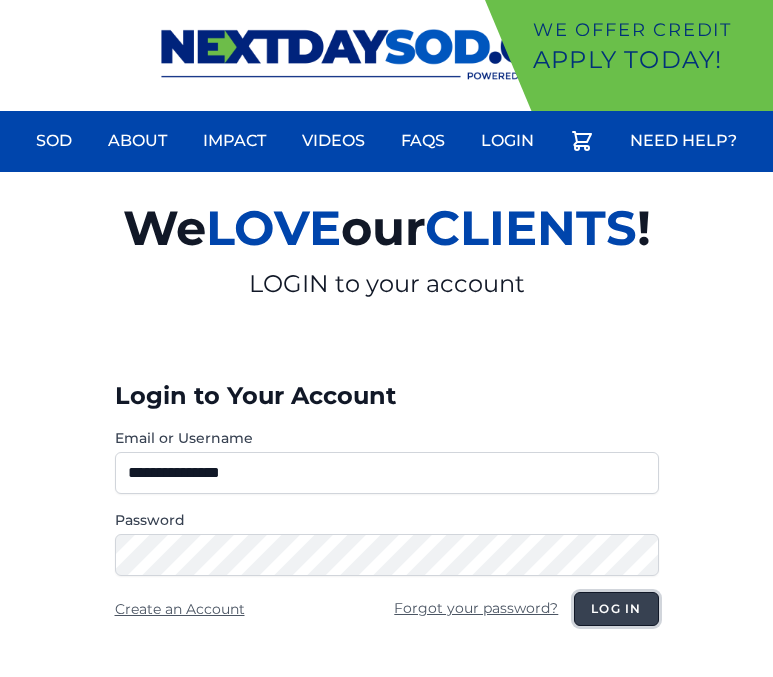 click on "Log in" at bounding box center [616, 609] 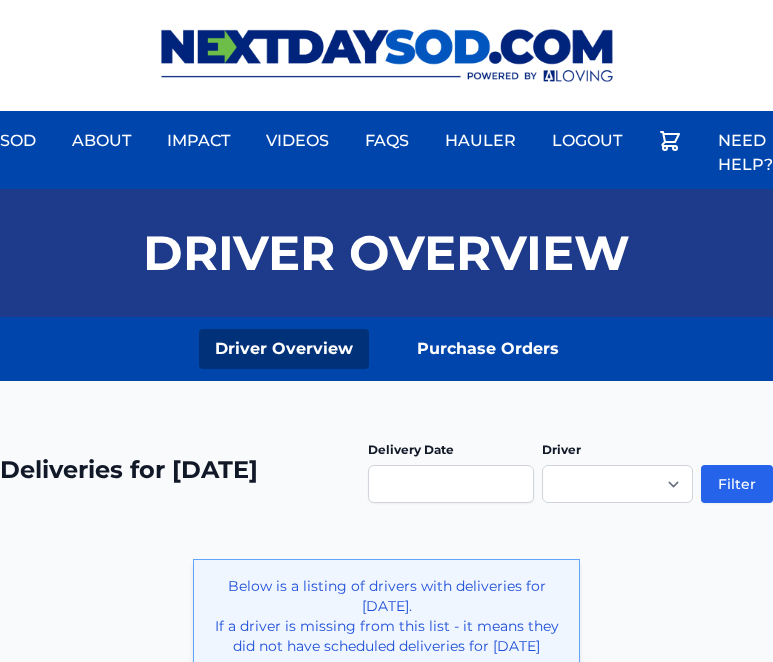 scroll, scrollTop: 0, scrollLeft: 0, axis: both 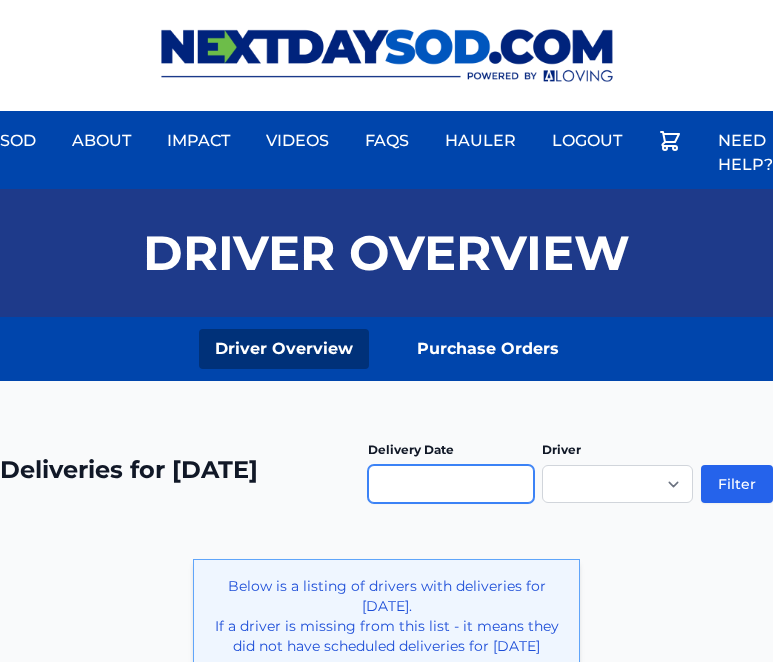 click at bounding box center [451, 484] 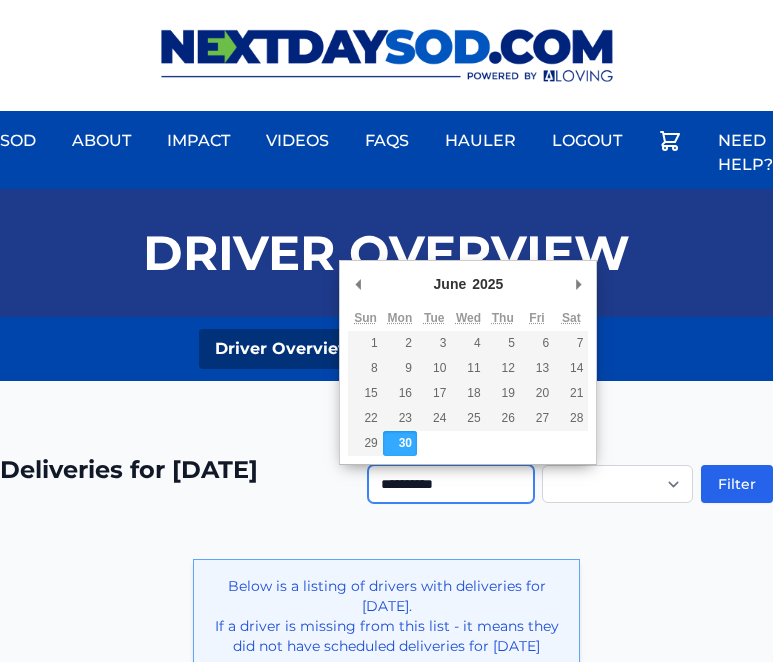 type on "**********" 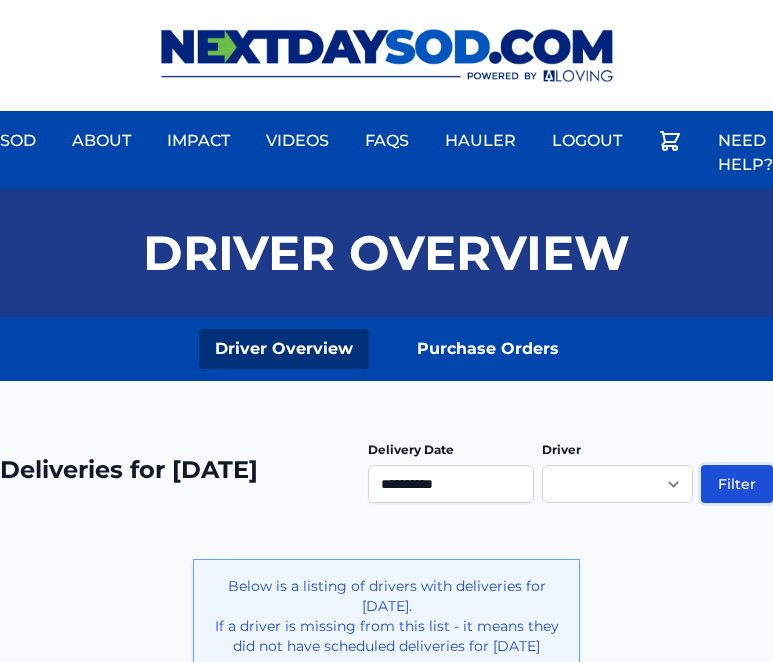 click on "Filter" at bounding box center (737, 484) 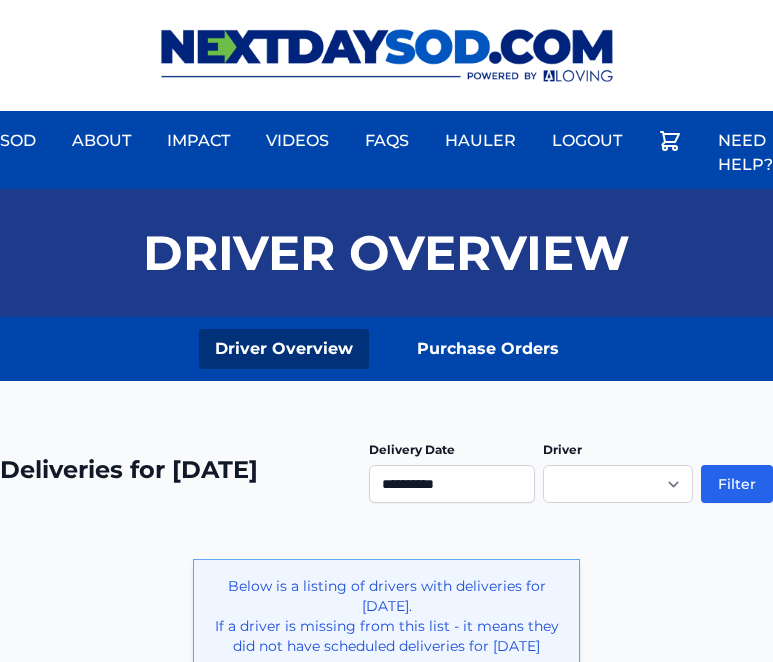 scroll, scrollTop: 0, scrollLeft: 0, axis: both 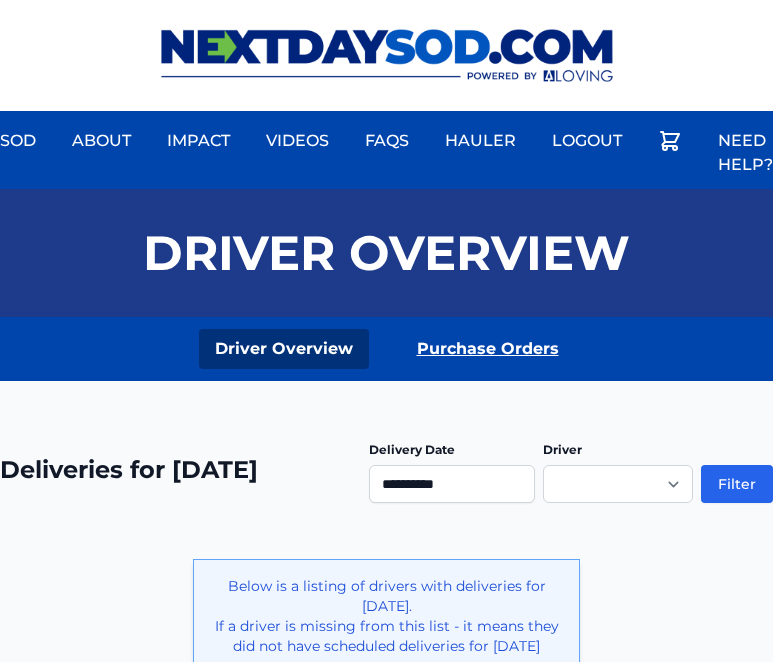 click on "Purchase Orders" at bounding box center (488, 349) 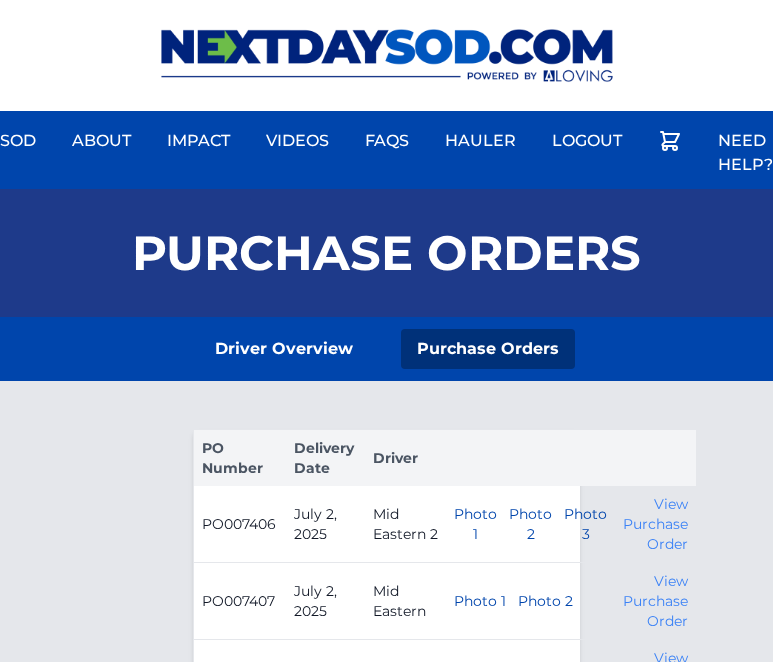 scroll, scrollTop: 0, scrollLeft: 0, axis: both 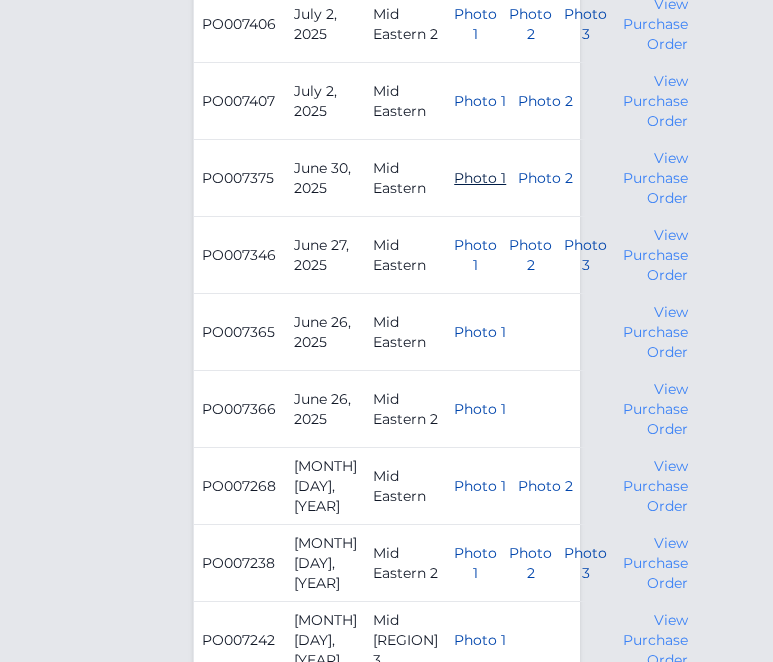 click on "Photo 1" at bounding box center (475, 24) 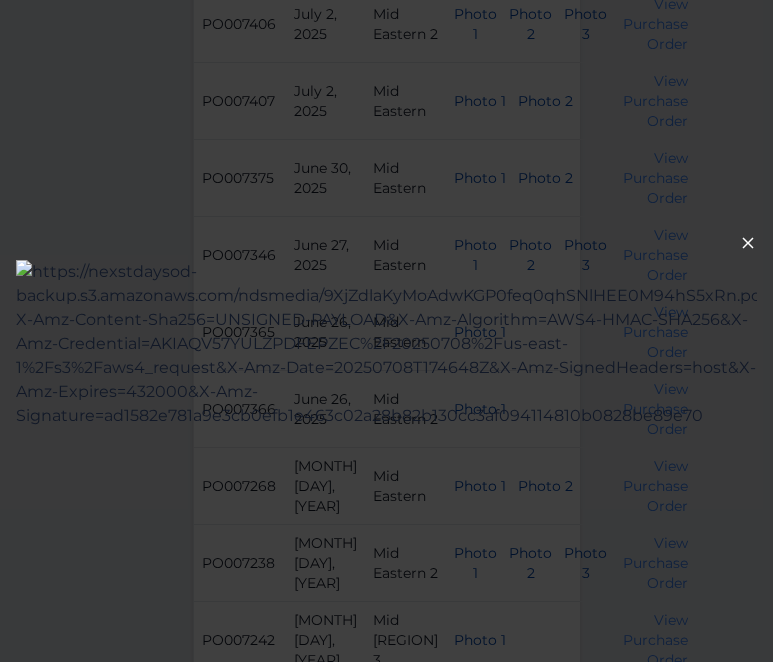 click at bounding box center (747, 242) 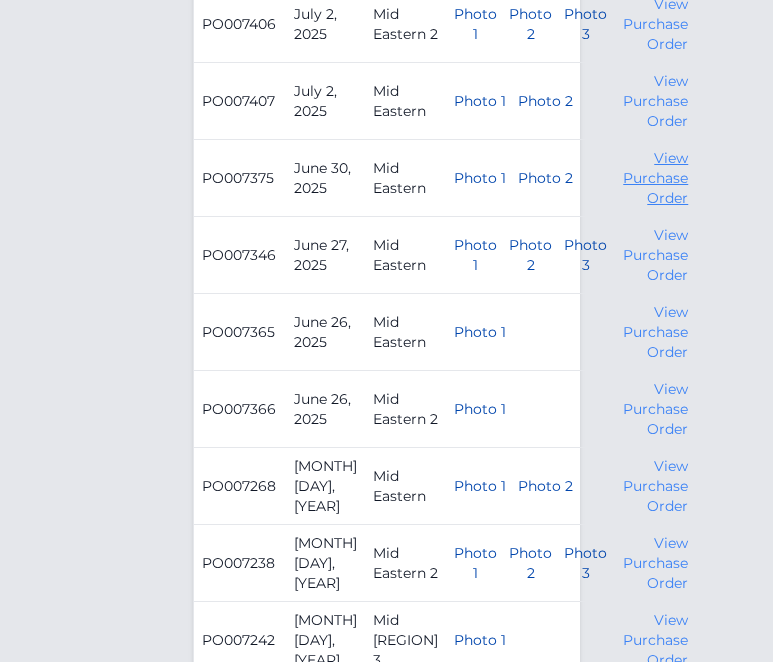 click on "View Purchase Order" at bounding box center [655, 178] 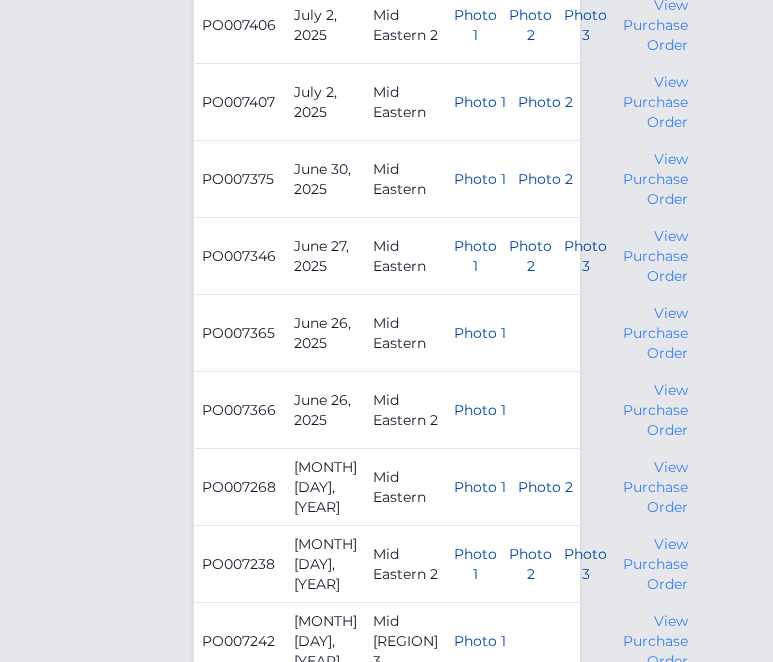 scroll, scrollTop: 500, scrollLeft: 0, axis: vertical 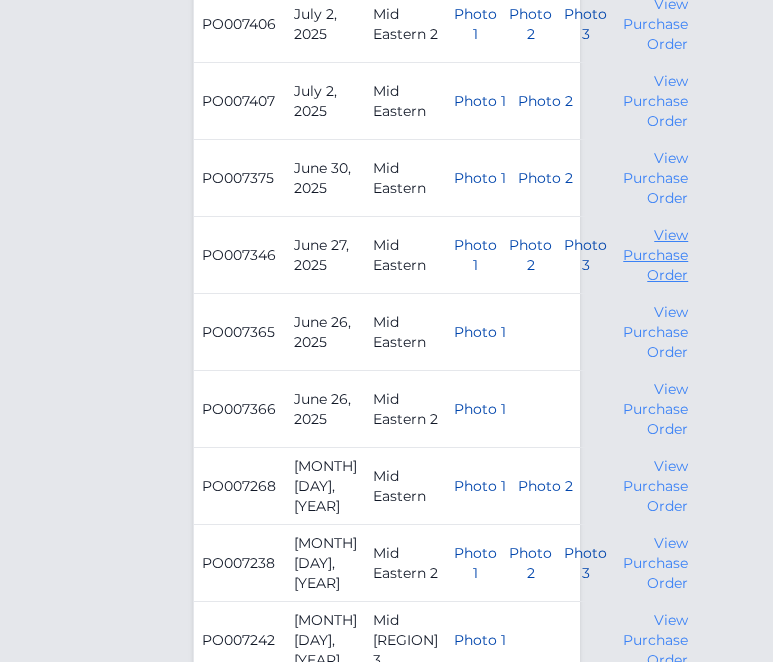 click on "View Purchase Order" at bounding box center (655, 255) 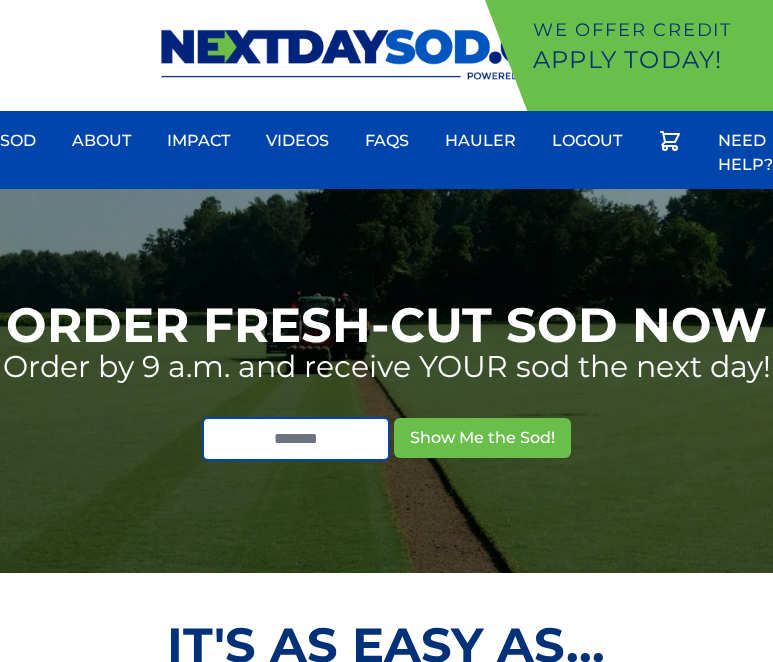 scroll, scrollTop: 0, scrollLeft: 0, axis: both 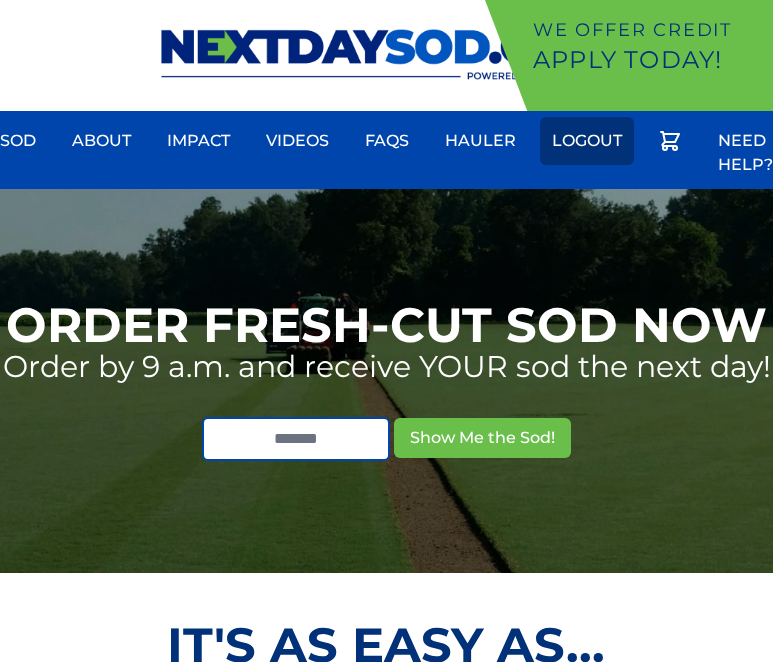 click on "Logout" at bounding box center (587, 141) 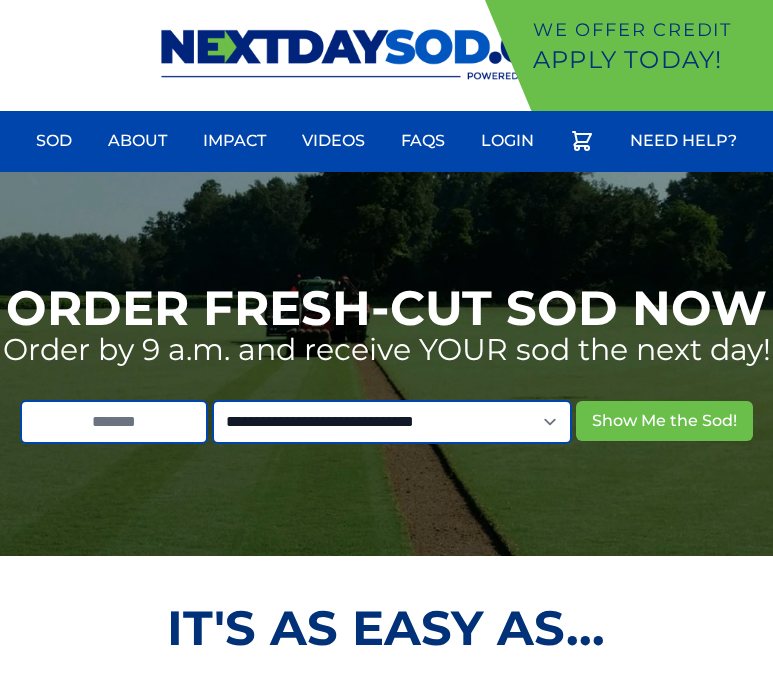 scroll, scrollTop: 0, scrollLeft: 0, axis: both 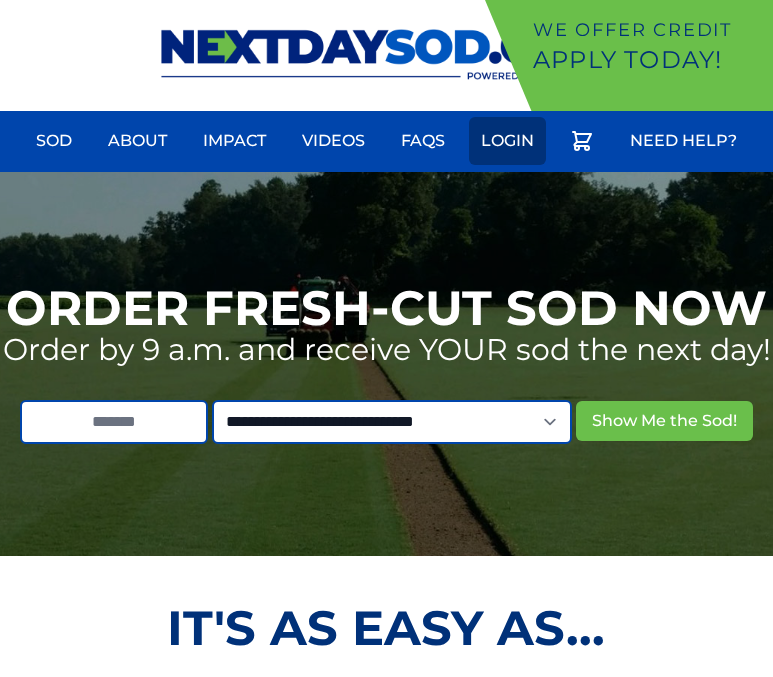 click on "Login" at bounding box center [507, 141] 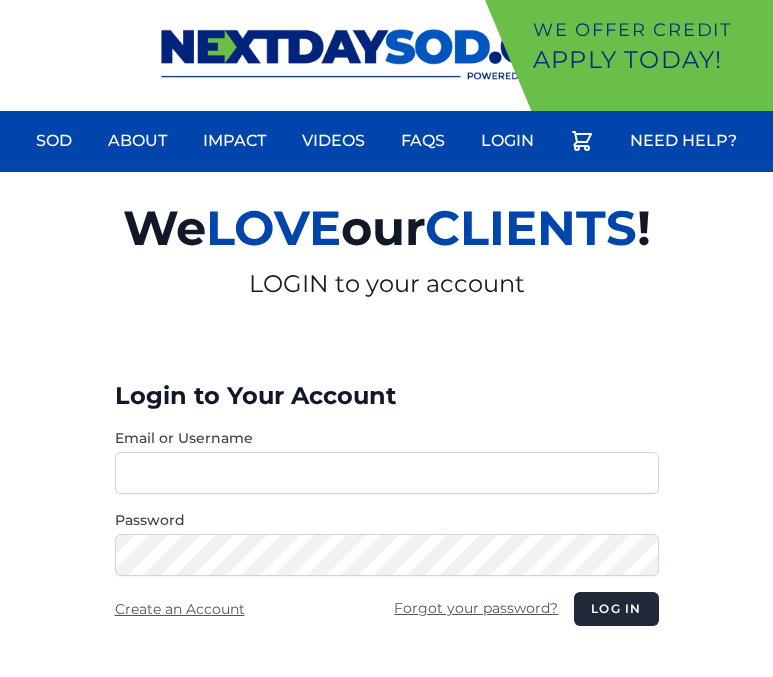scroll, scrollTop: 0, scrollLeft: 0, axis: both 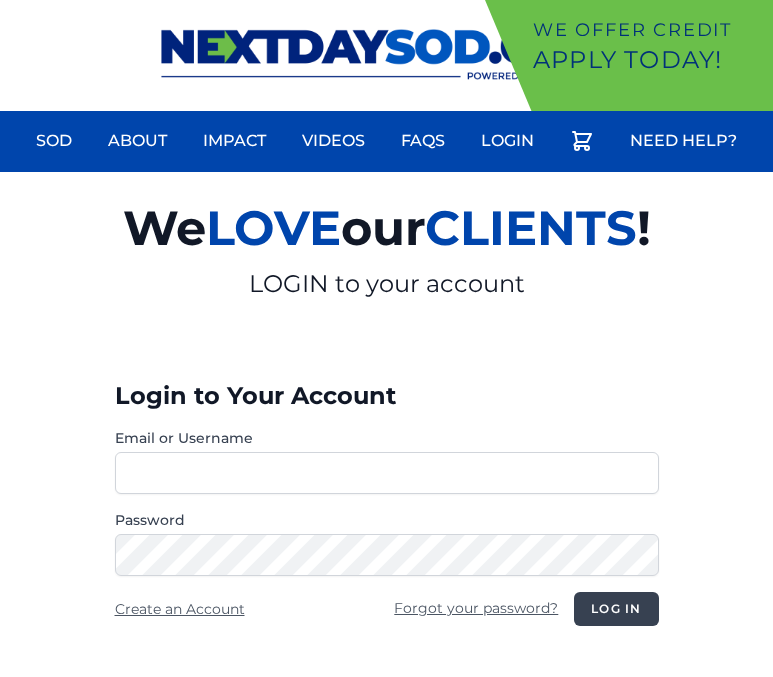 type on "**********" 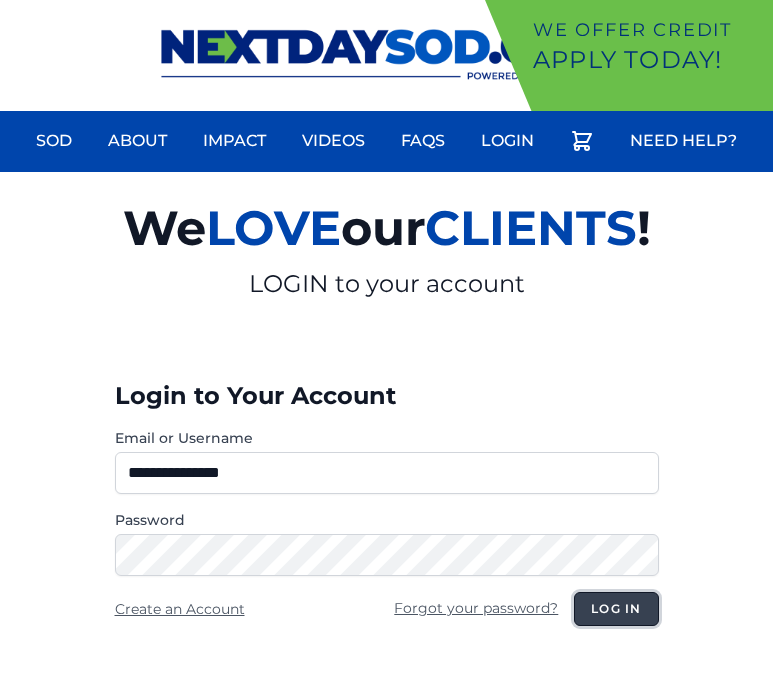 click on "Log in" at bounding box center (616, 609) 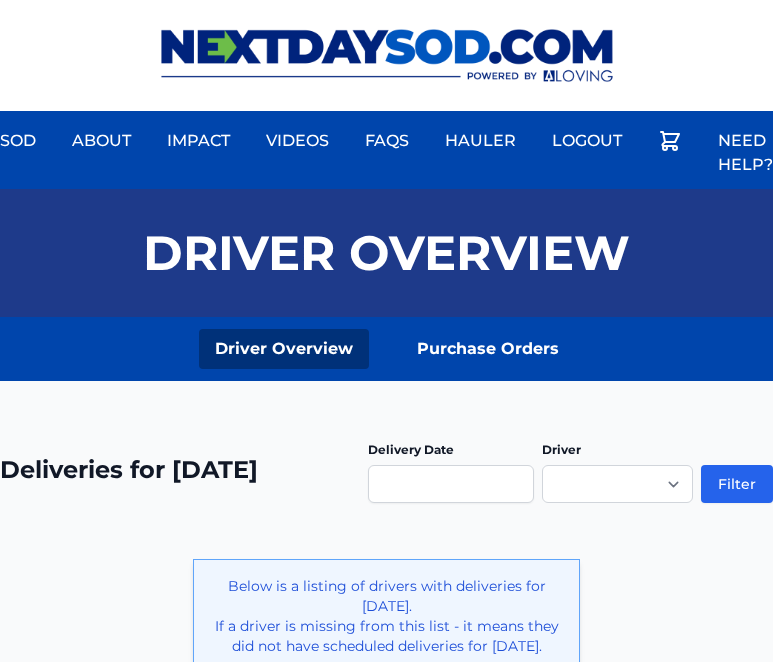scroll, scrollTop: 0, scrollLeft: 0, axis: both 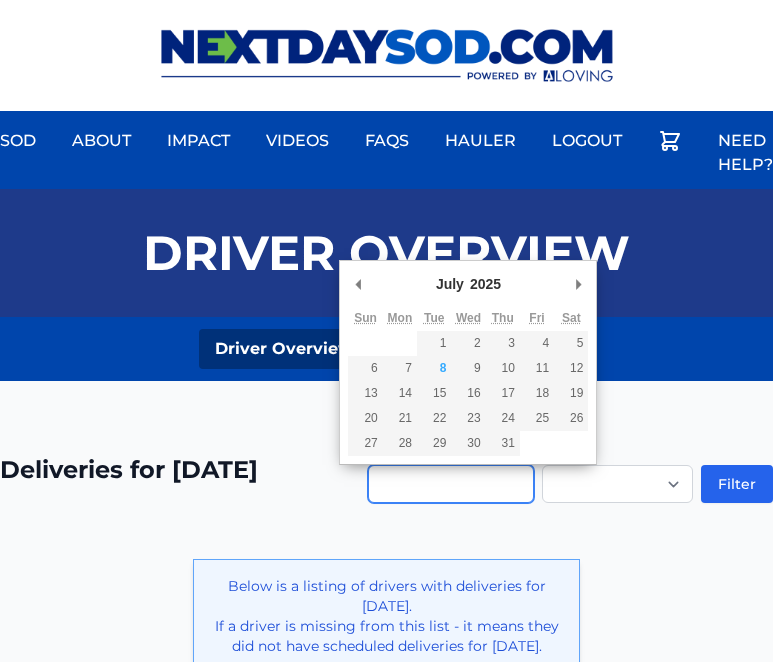 click at bounding box center (451, 484) 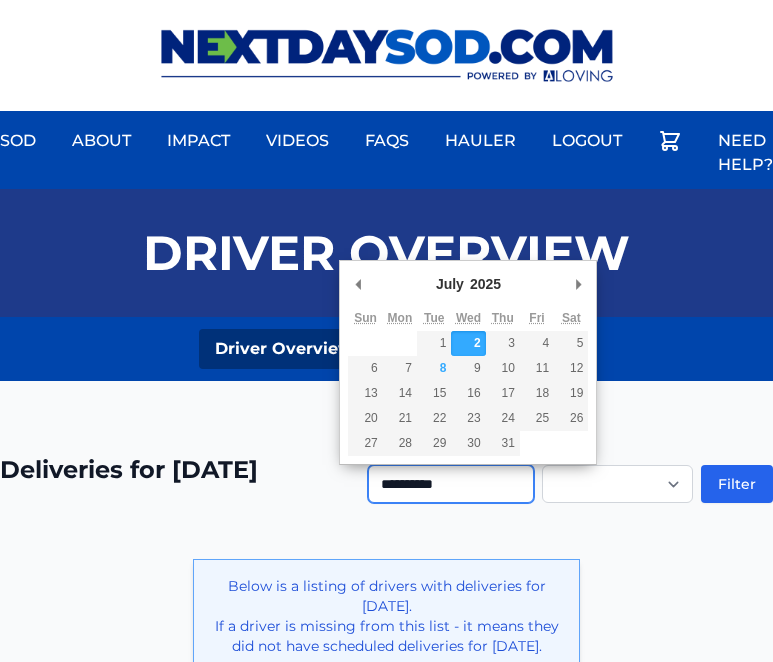 type on "**********" 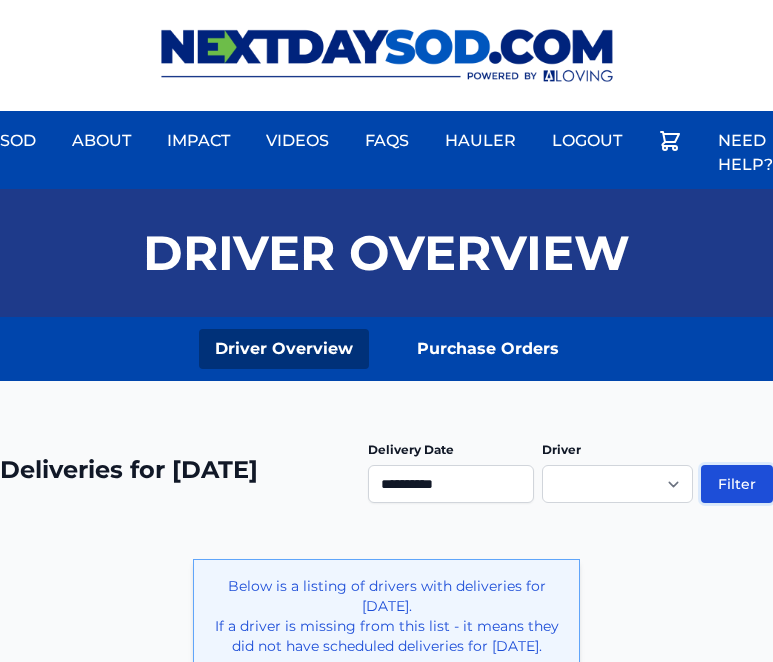 click on "Filter" at bounding box center [737, 484] 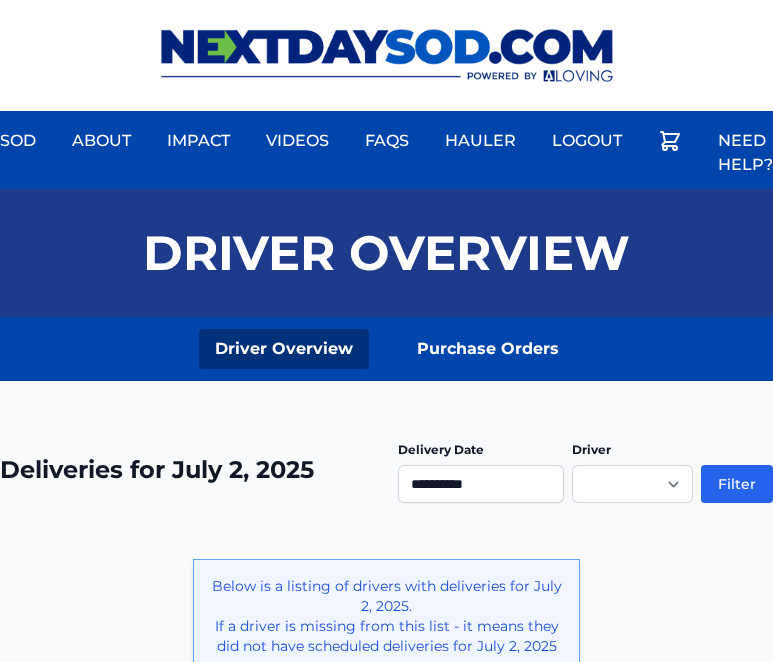 scroll, scrollTop: 0, scrollLeft: 0, axis: both 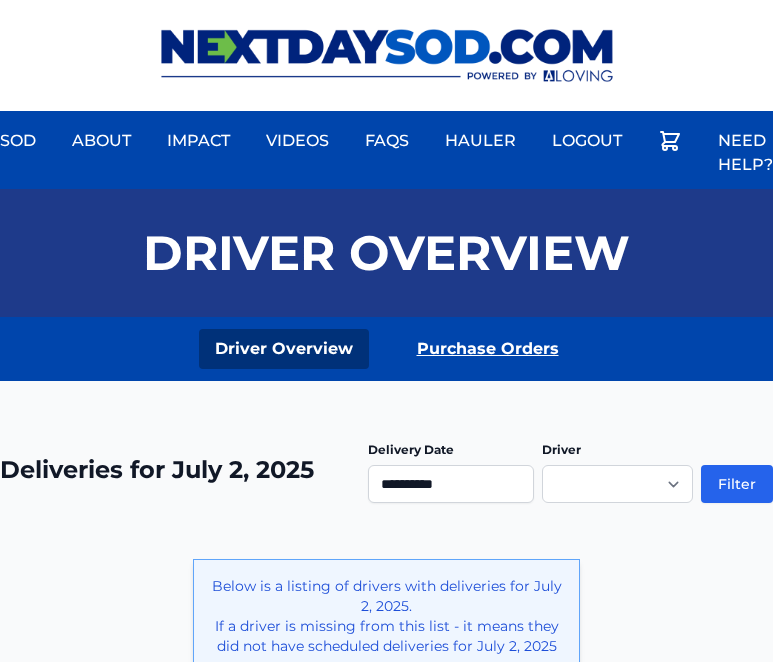 click on "Purchase Orders" at bounding box center (488, 349) 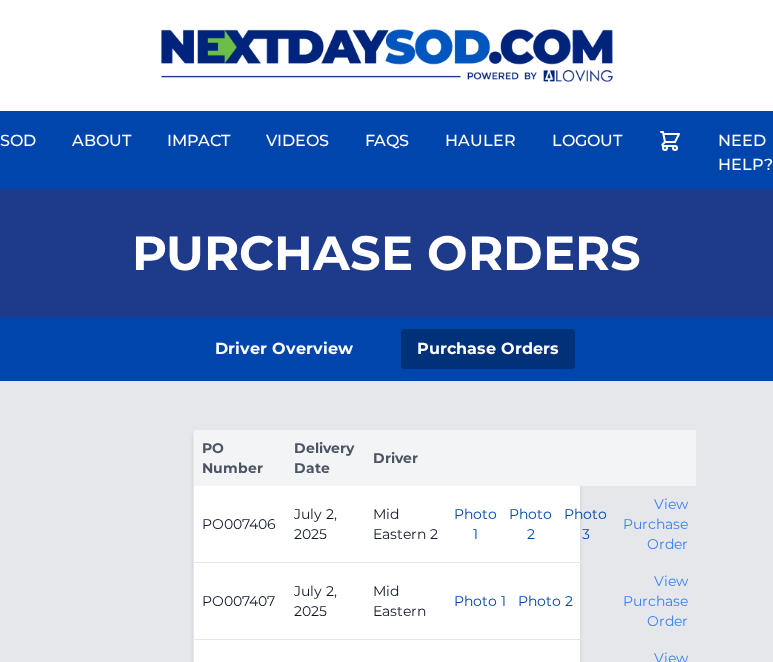 scroll, scrollTop: 0, scrollLeft: 0, axis: both 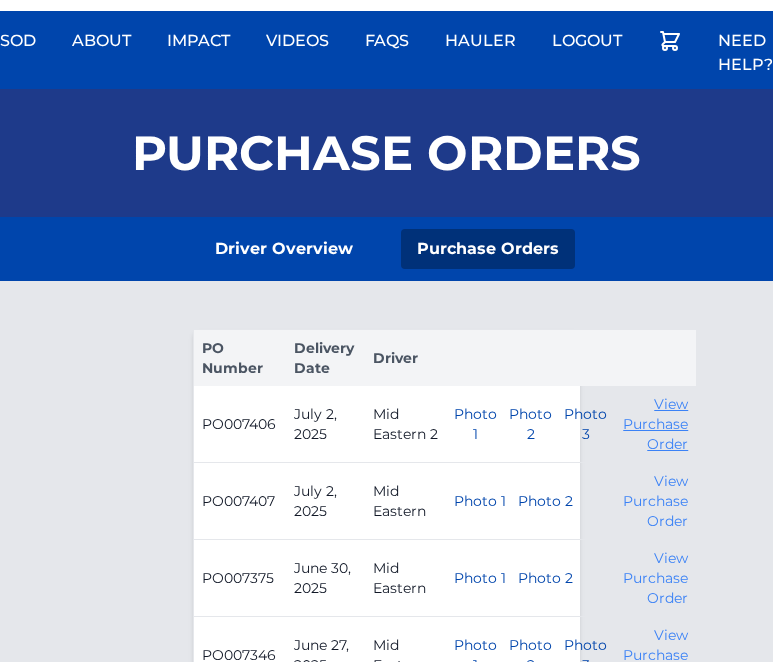 click on "View Purchase Order" at bounding box center (655, 424) 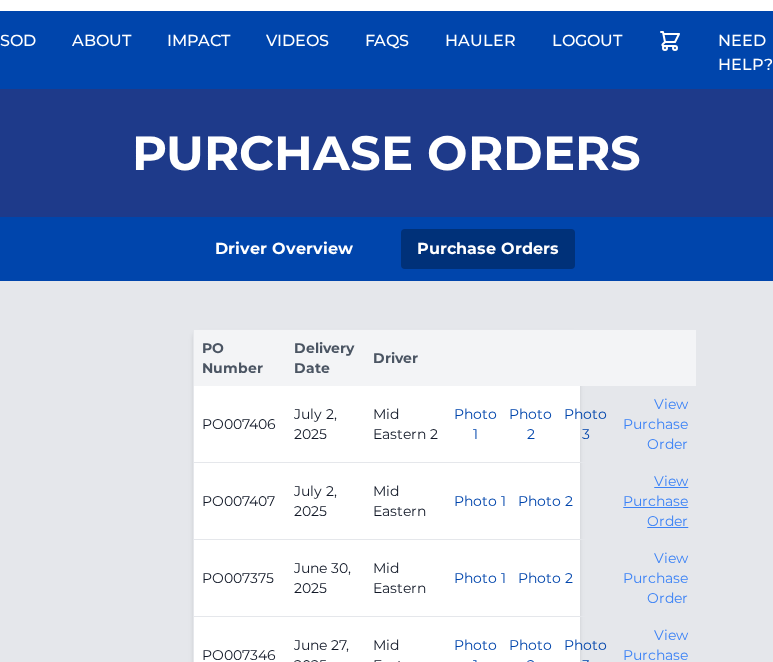 click on "View Purchase Order" at bounding box center [655, 501] 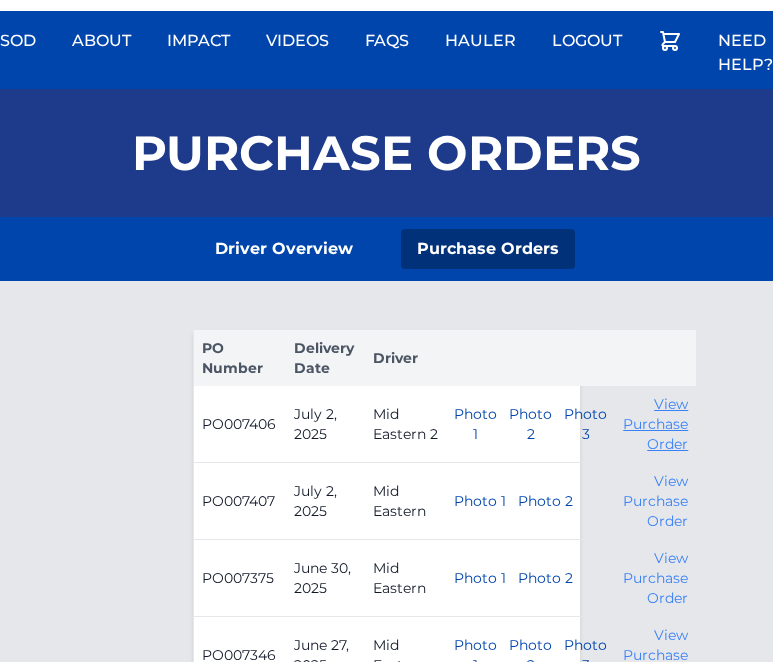 click on "View Purchase Order" at bounding box center [655, 424] 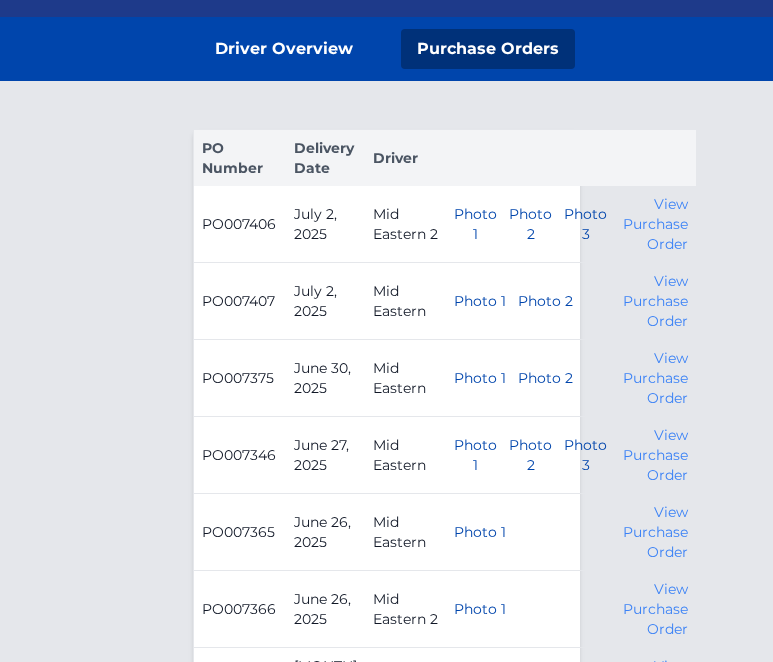 scroll, scrollTop: 400, scrollLeft: 0, axis: vertical 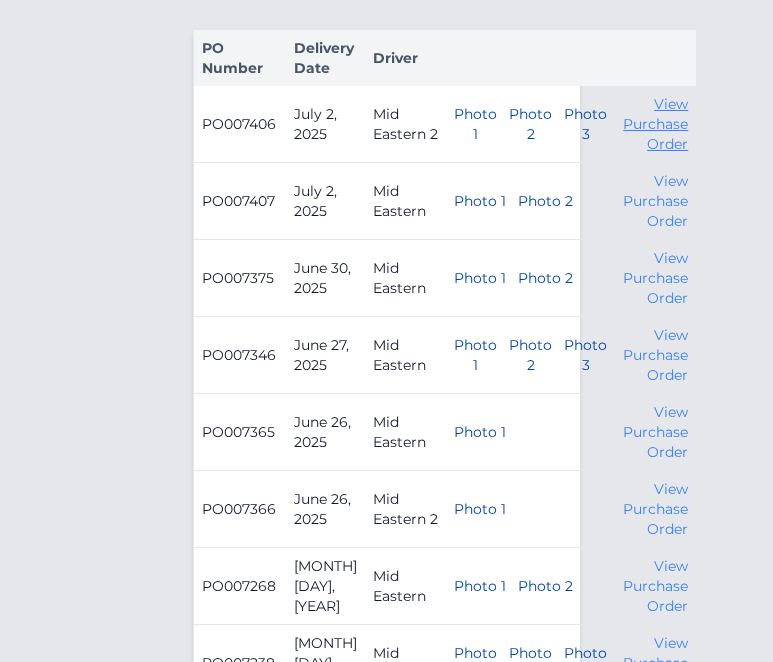click on "View Purchase Order" at bounding box center [655, 124] 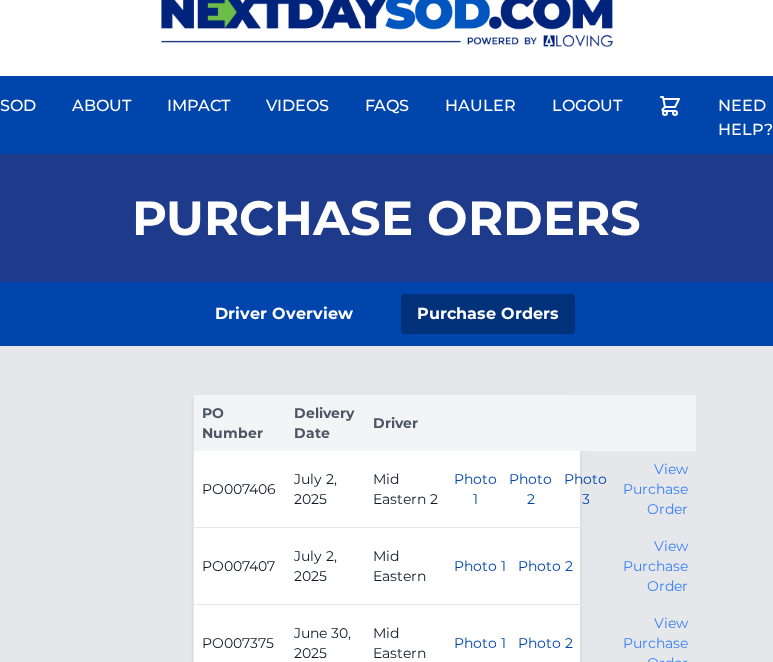 scroll, scrollTop: 0, scrollLeft: 0, axis: both 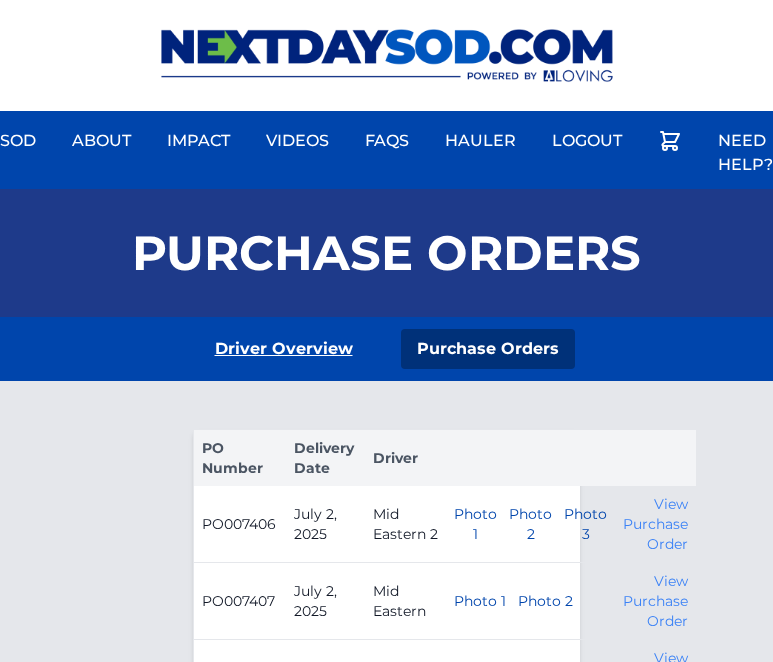 click on "Driver Overview" at bounding box center (284, 349) 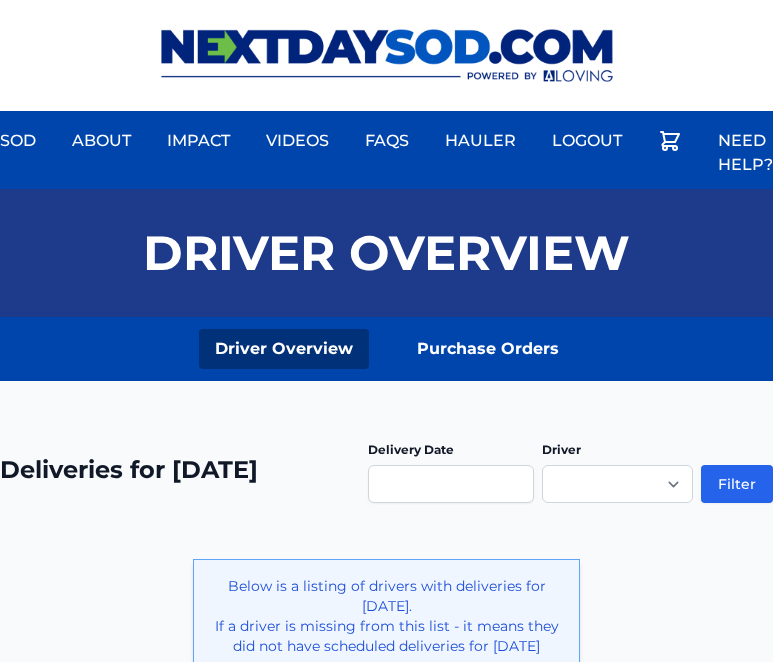 scroll, scrollTop: 0, scrollLeft: 0, axis: both 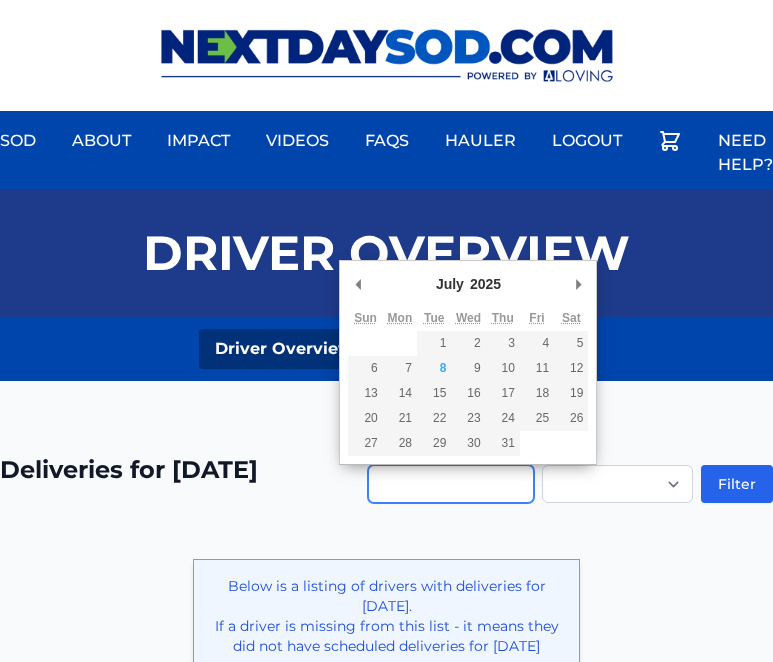 click at bounding box center [451, 484] 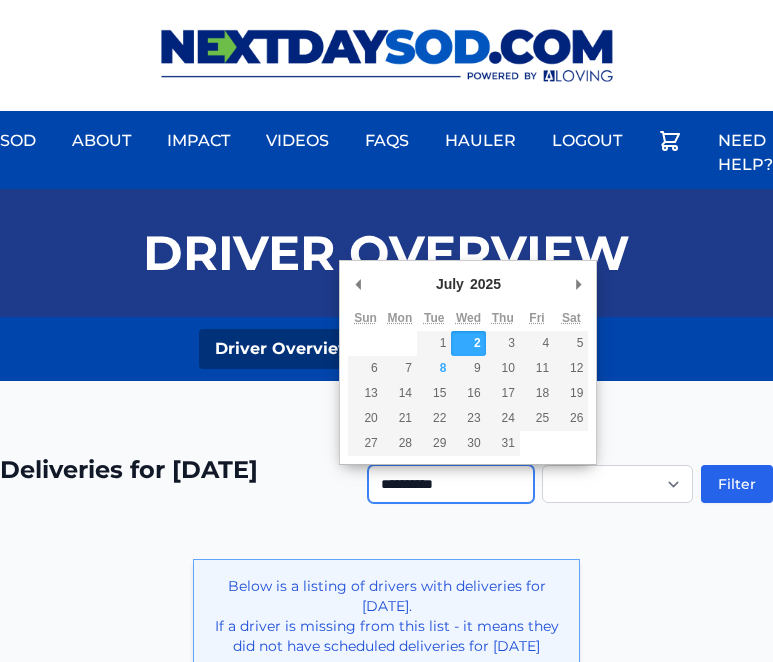 type on "**********" 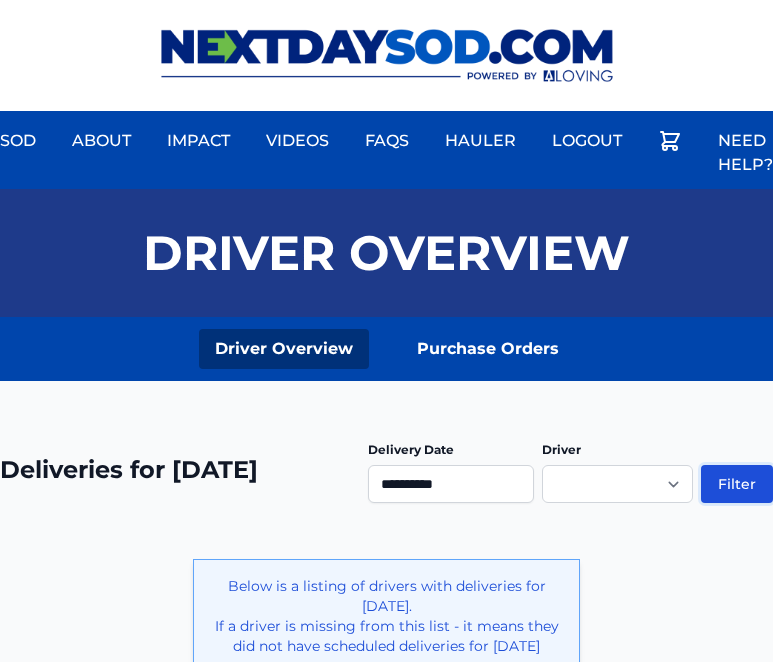 click on "Filter" at bounding box center (737, 484) 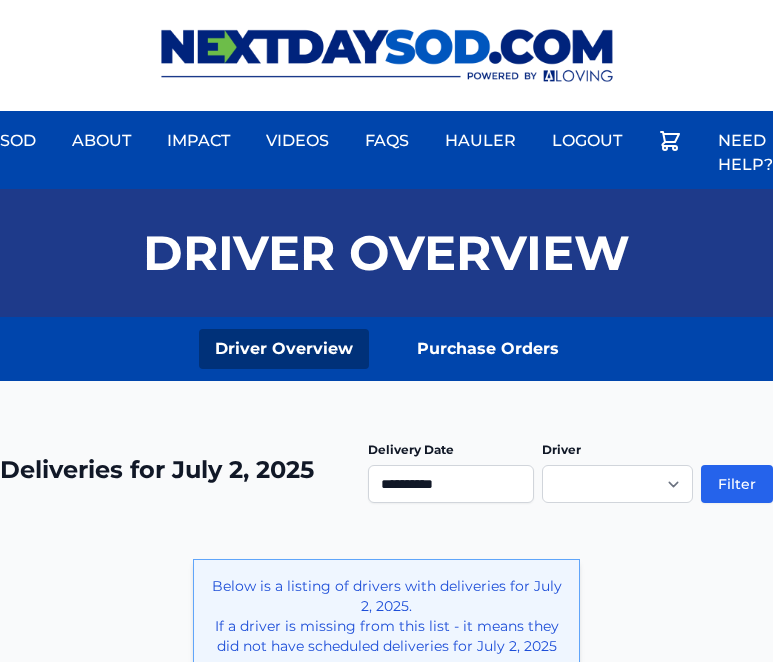 scroll, scrollTop: 0, scrollLeft: 0, axis: both 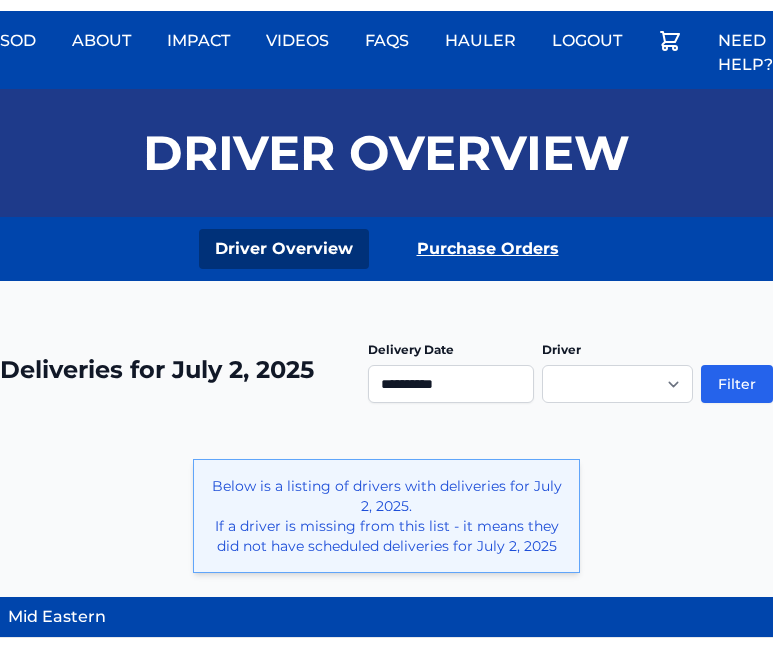 click on "Purchase Orders" at bounding box center (488, 249) 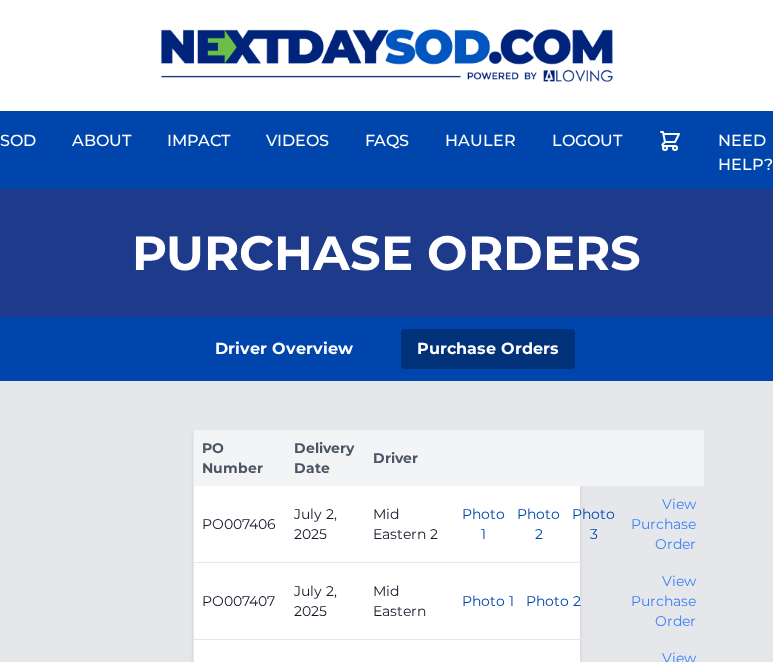 scroll, scrollTop: 0, scrollLeft: 0, axis: both 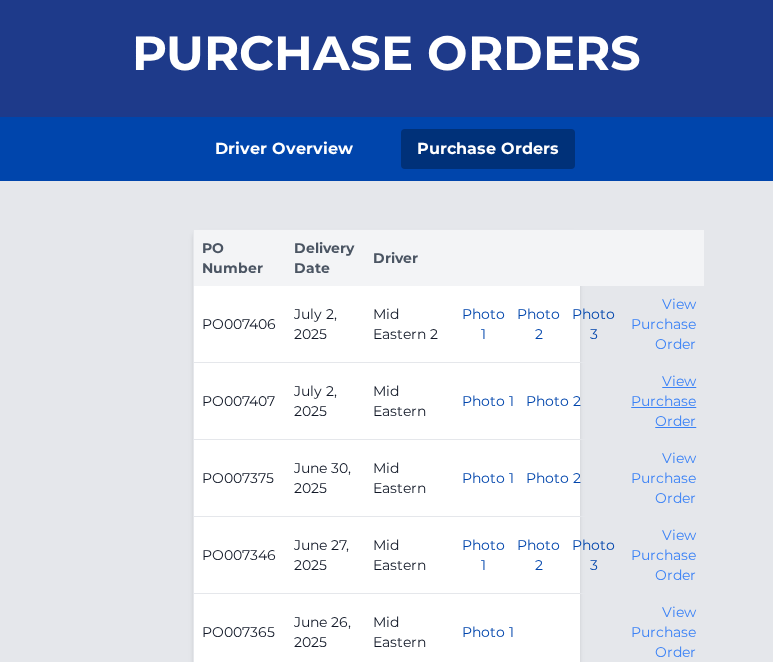 click on "View Purchase Order" at bounding box center [663, 401] 